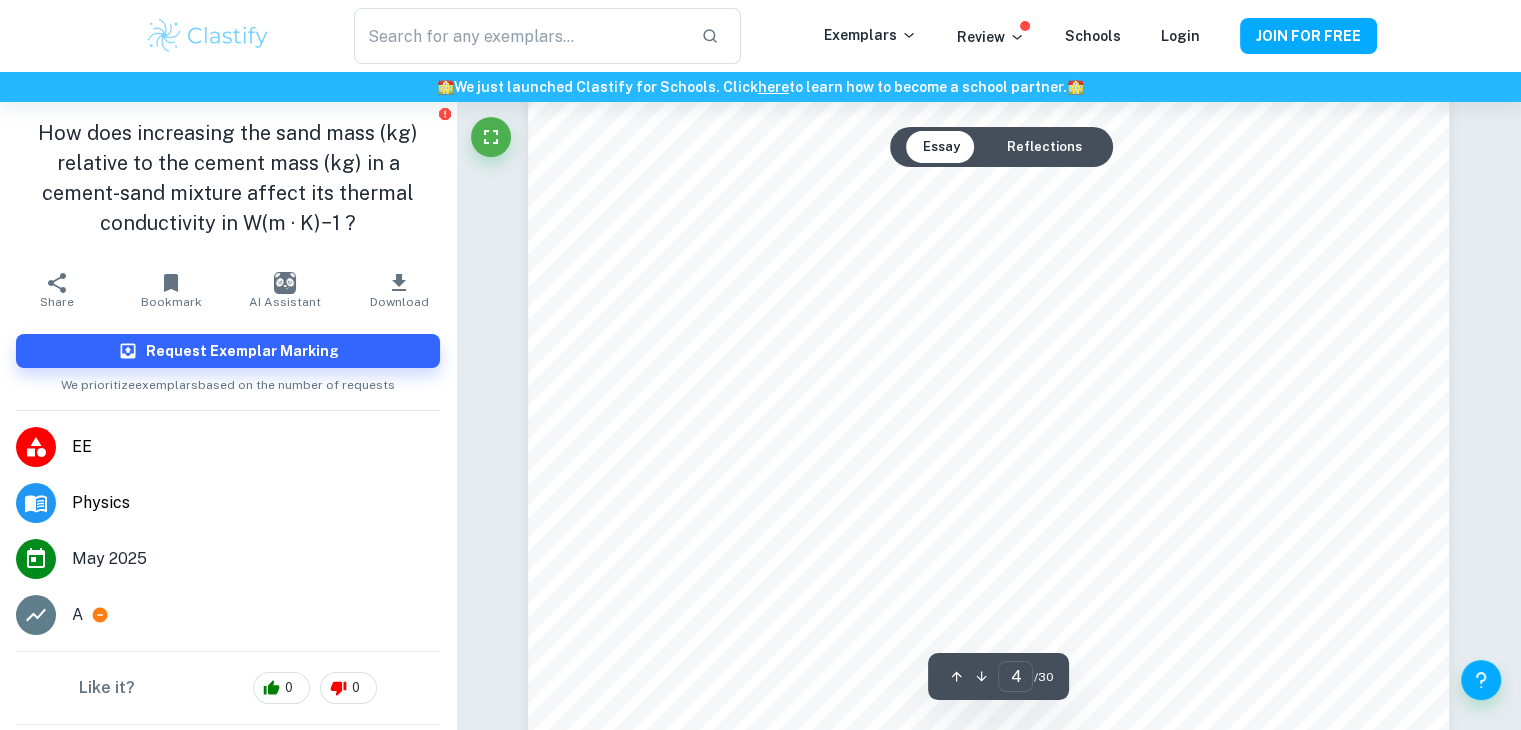scroll, scrollTop: 4400, scrollLeft: 0, axis: vertical 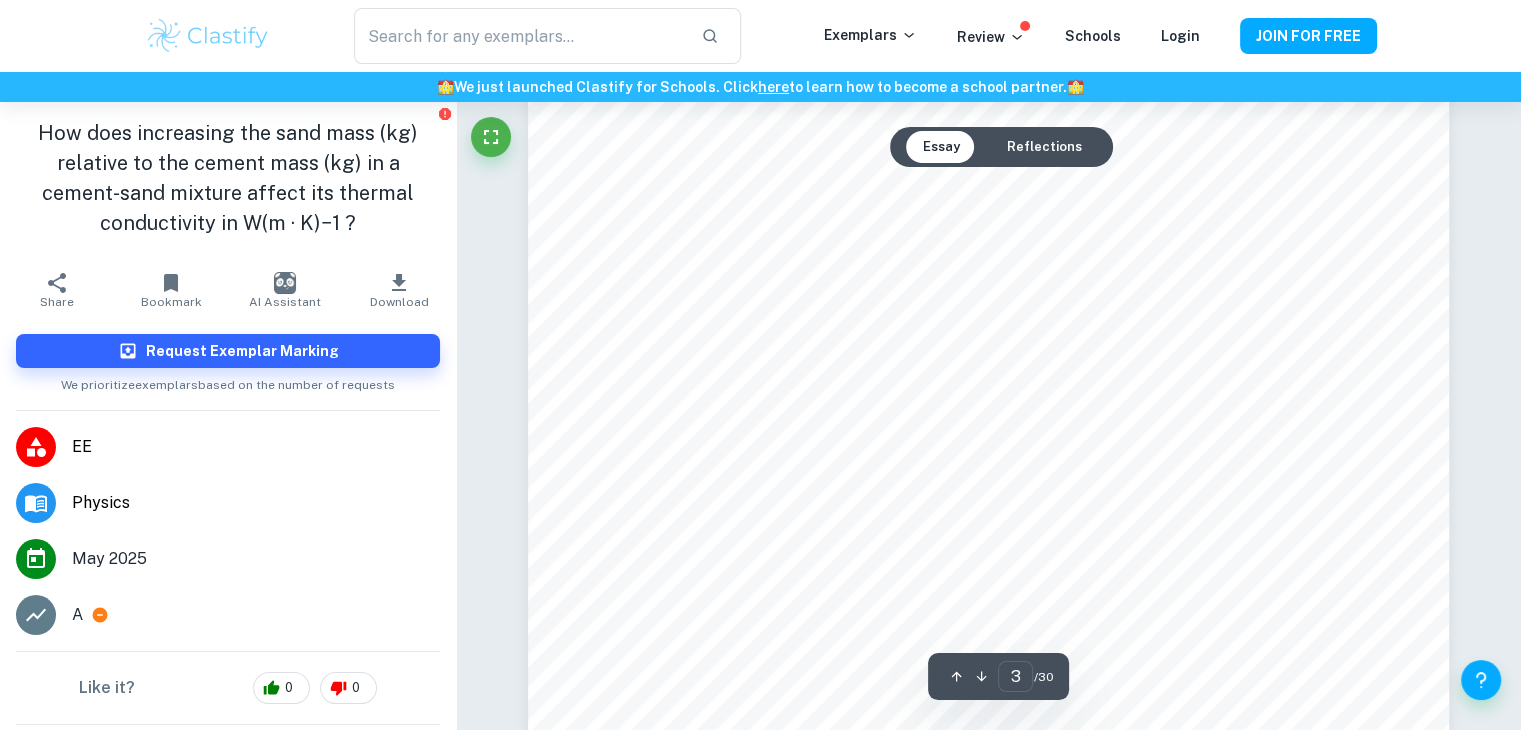 click on "We value your privacy We use cookies to enhance your browsing experience, serve personalised ads or content, and analyse our traffic. By clicking "Accept All", you consent to our use of cookies.   Cookie Policy Customise   Reject All   Accept All   Customise Consent Preferences   We use cookies to help you navigate efficiently and perform certain functions. You will find detailed information about all cookies under each consent category below. The cookies that are categorised as "Necessary" are stored on your browser as they are essential for enabling the basic functionalities of the site. ...  Show more For more information on how Google's third-party cookies operate and handle your data, see:   Google Privacy Policy Necessary Always Active Necessary cookies are required to enable the basic features of this site, such as providing secure log-in or adjusting your consent preferences. These cookies do not store any personally identifiable data. Functional Analytics Performance Advertisement Uncategorised" at bounding box center [760, -3035] 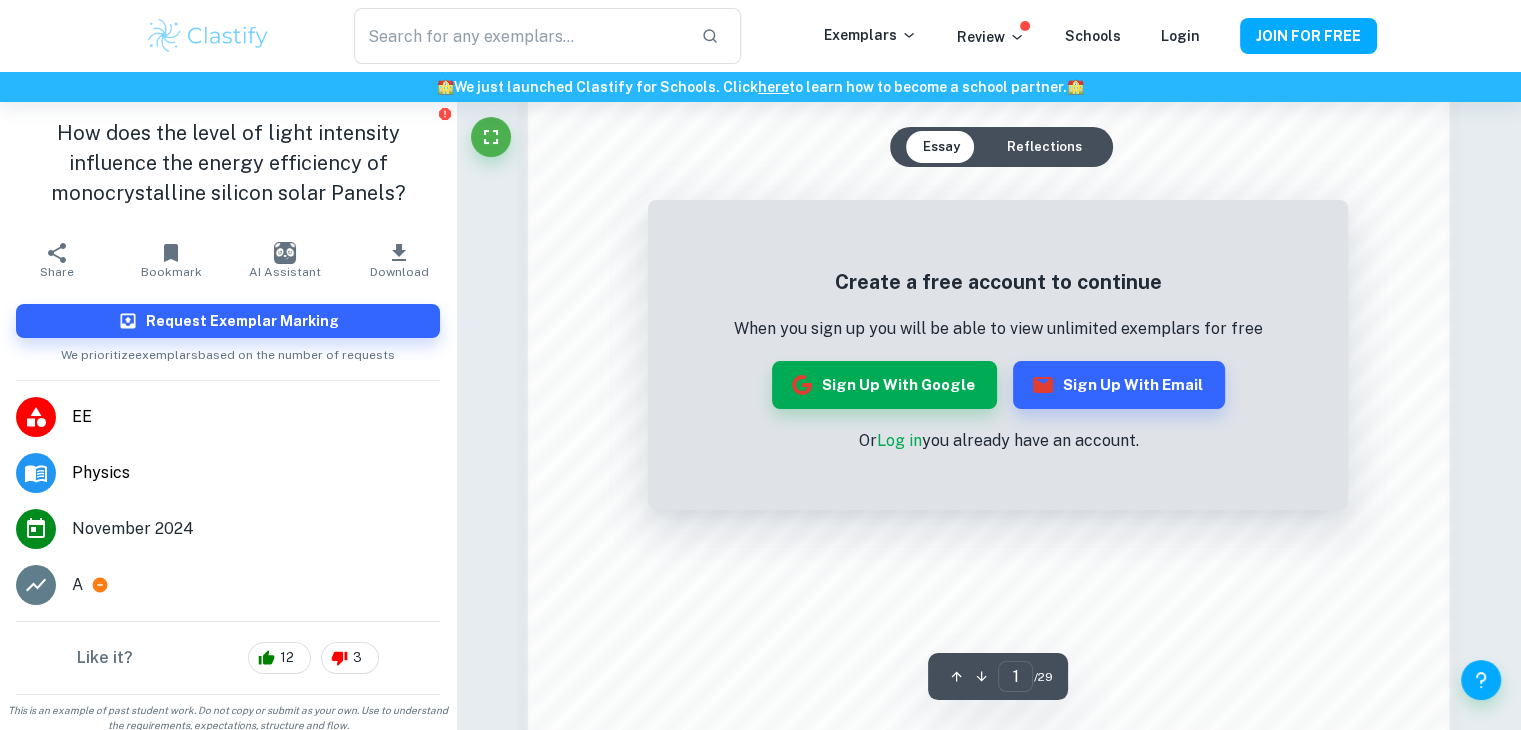 scroll, scrollTop: 1700, scrollLeft: 0, axis: vertical 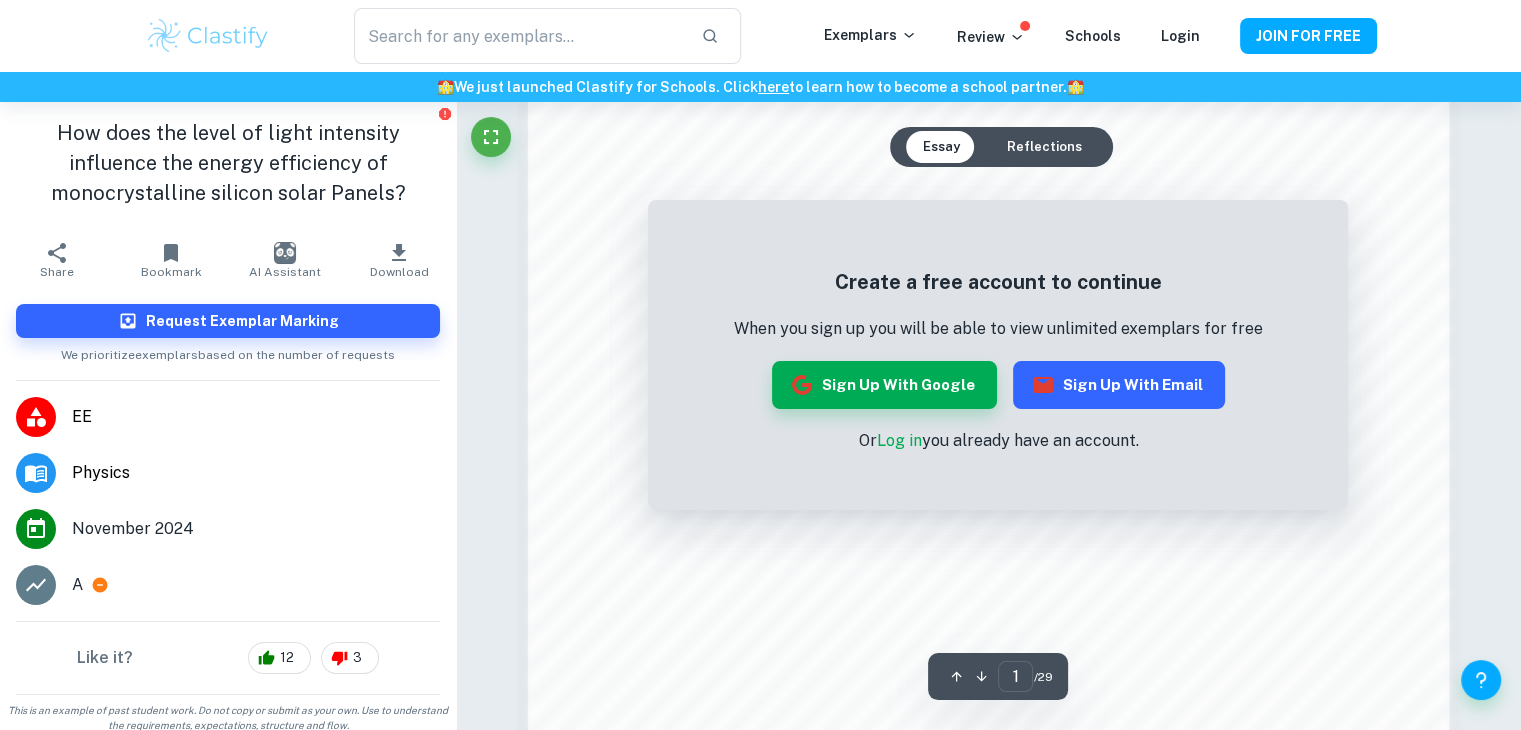 click on "Sign up with Email" at bounding box center [1119, 385] 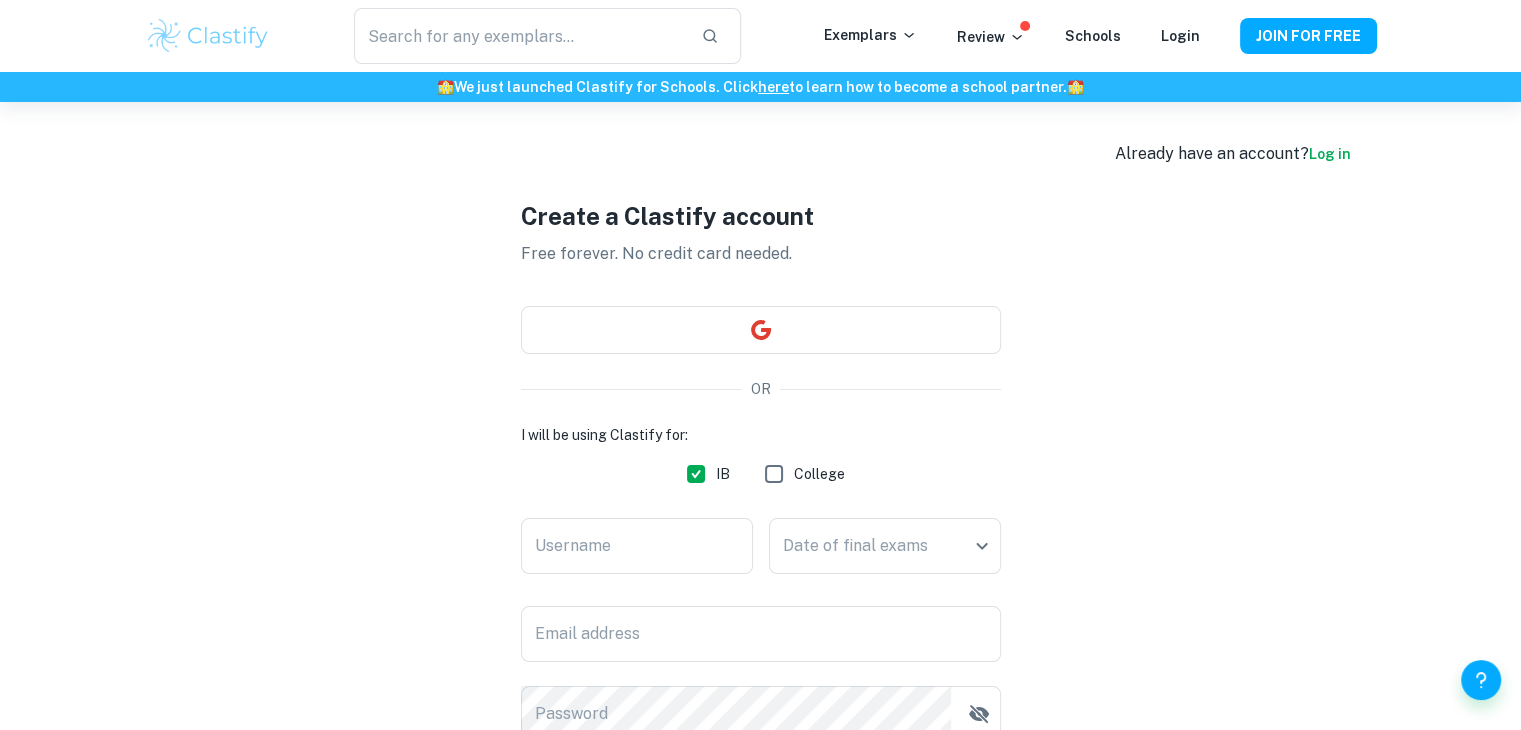 scroll, scrollTop: 100, scrollLeft: 0, axis: vertical 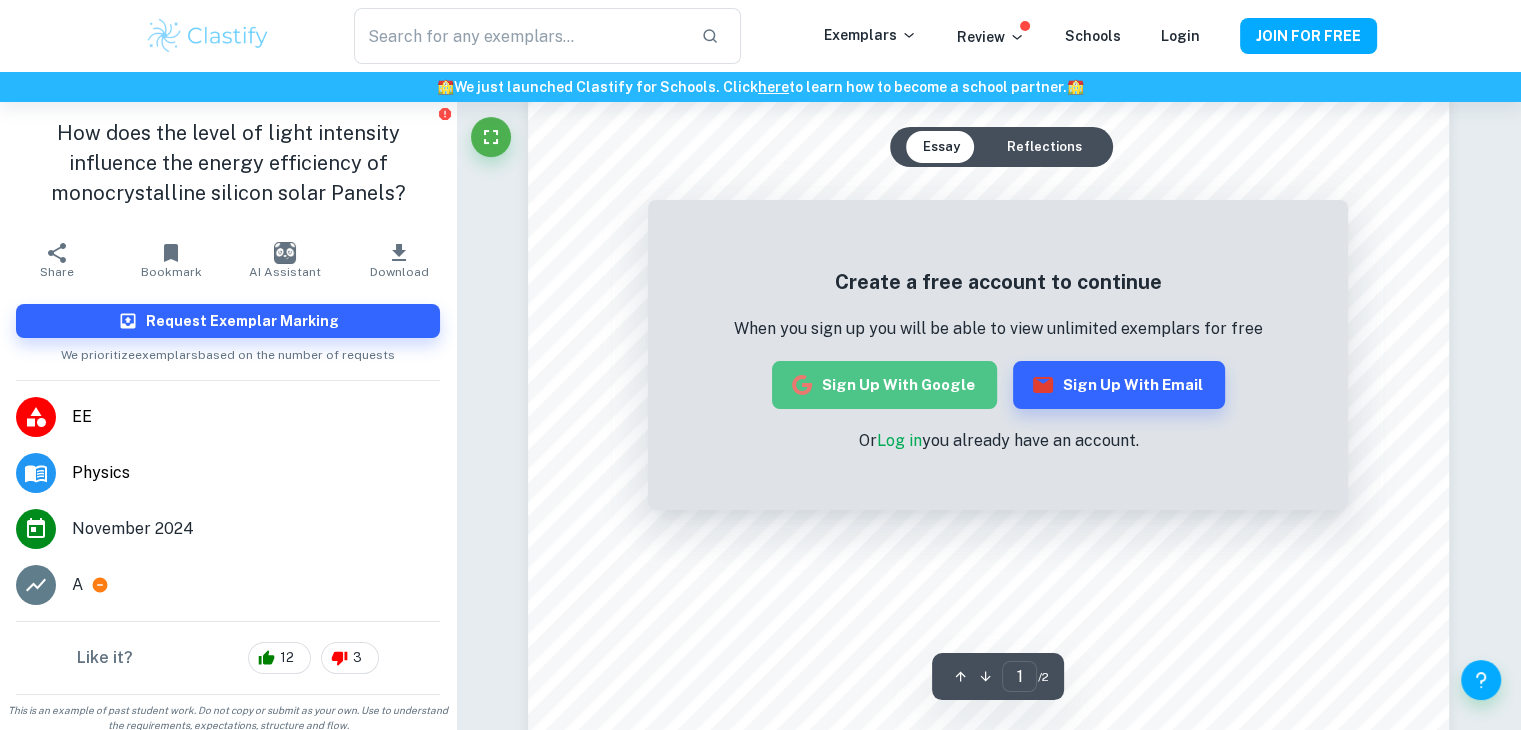 click on "Sign up with Google" at bounding box center [884, 385] 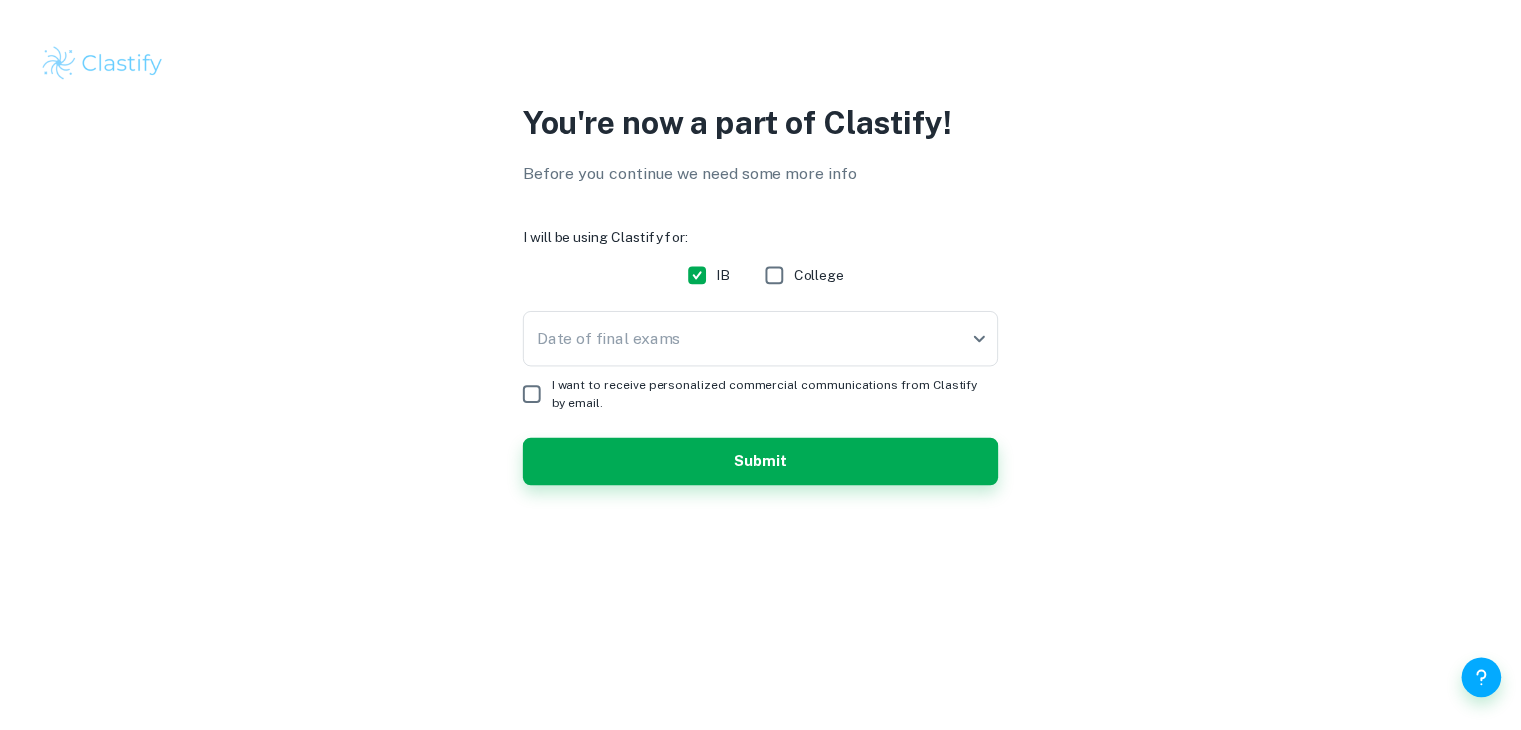 scroll, scrollTop: 0, scrollLeft: 0, axis: both 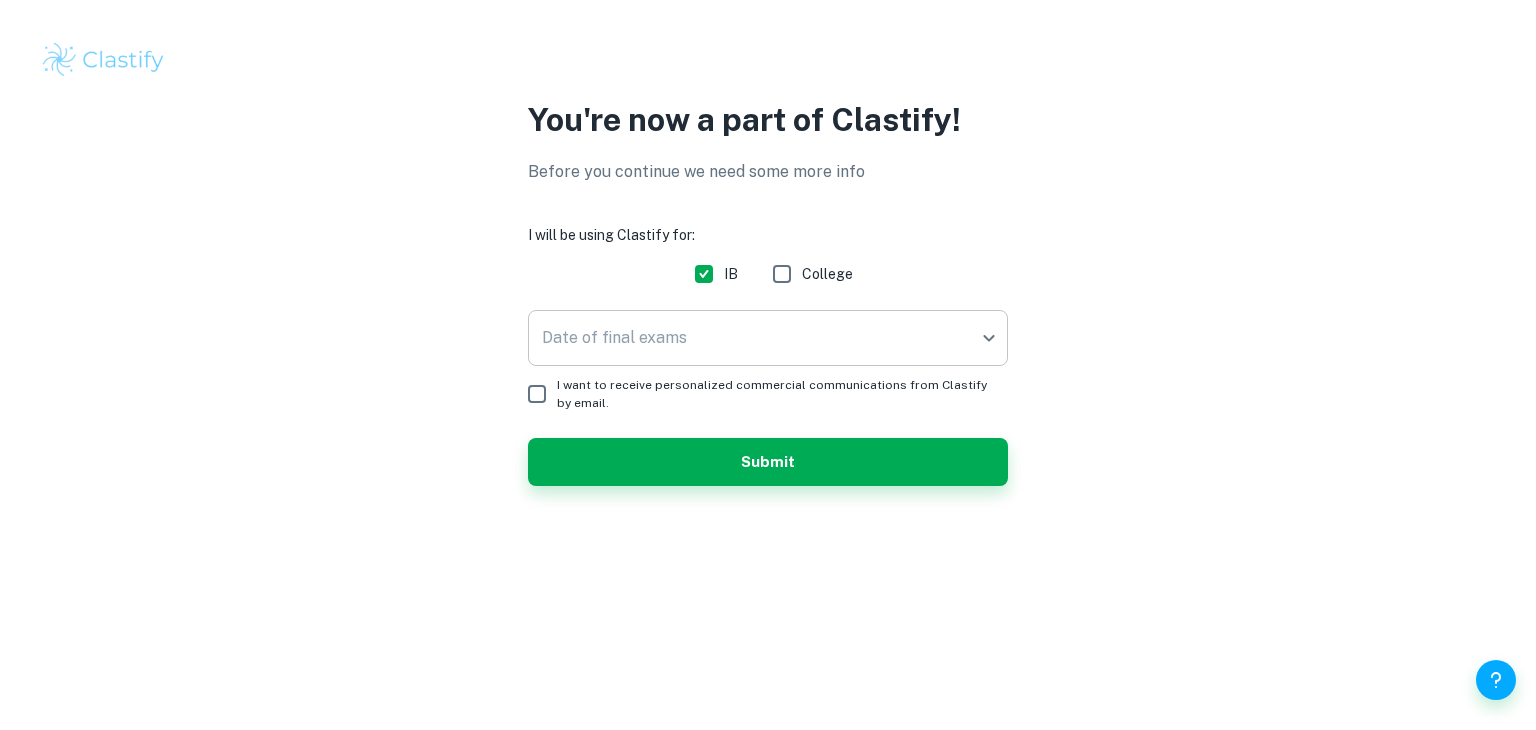 click on "We value your privacy We use cookies to enhance your browsing experience, serve personalised ads or content, and analyse our traffic. By clicking "Accept All", you consent to our use of cookies.   Cookie Policy Customise   Reject All   Accept All   Customise Consent Preferences   We use cookies to help you navigate efficiently and perform certain functions. You will find detailed information about all cookies under each consent category below. The cookies that are categorised as "Necessary" are stored on your browser as they are essential for enabling the basic functionalities of the site. ...  Show more For more information on how Google's third-party cookies operate and handle your data, see:   Google Privacy Policy Necessary Always Active Necessary cookies are required to enable the basic features of this site, such as providing secure log-in or adjusting your consent preferences. These cookies do not store any personally identifiable data. Functional Analytics Performance Advertisement Uncategorised" at bounding box center [768, 365] 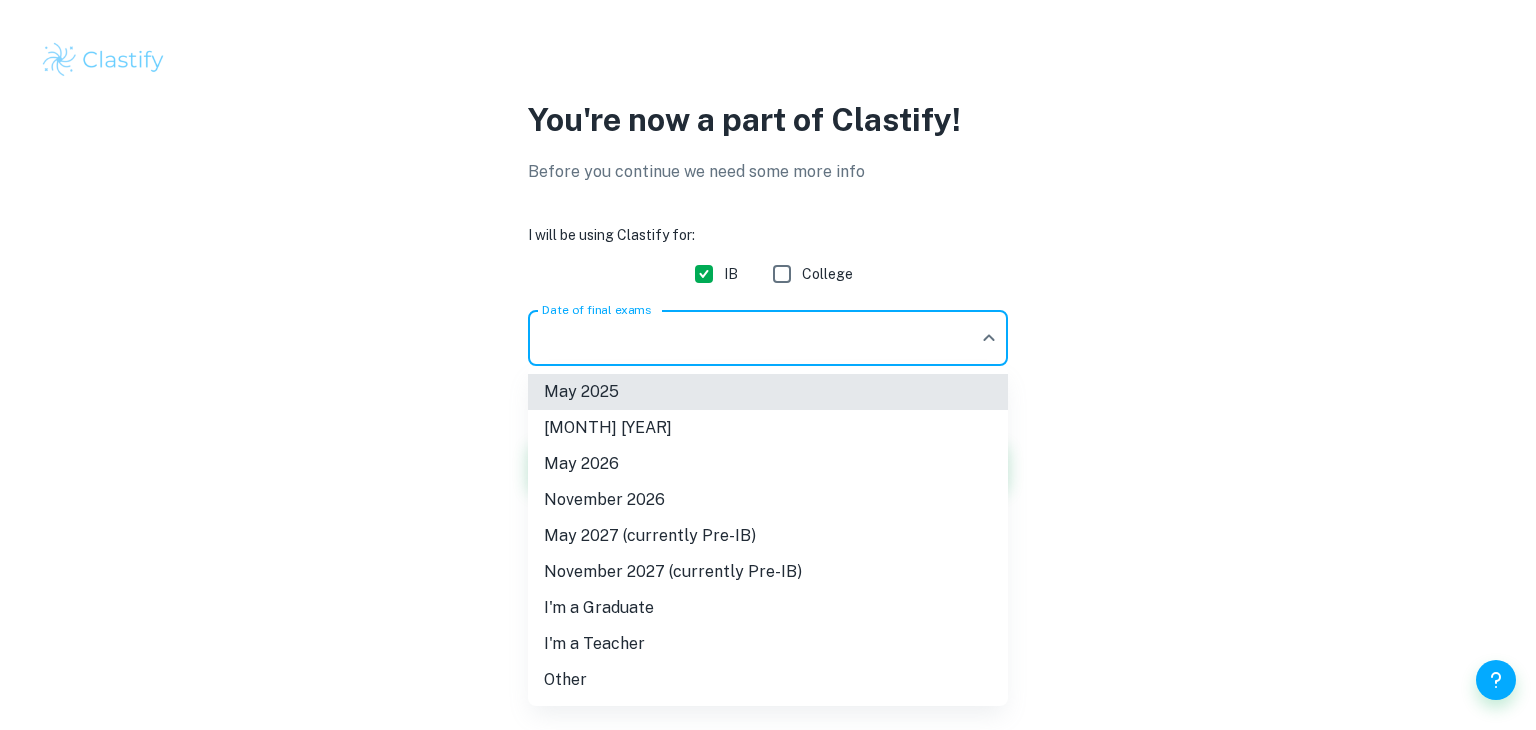 click on "November 2026" at bounding box center (768, 500) 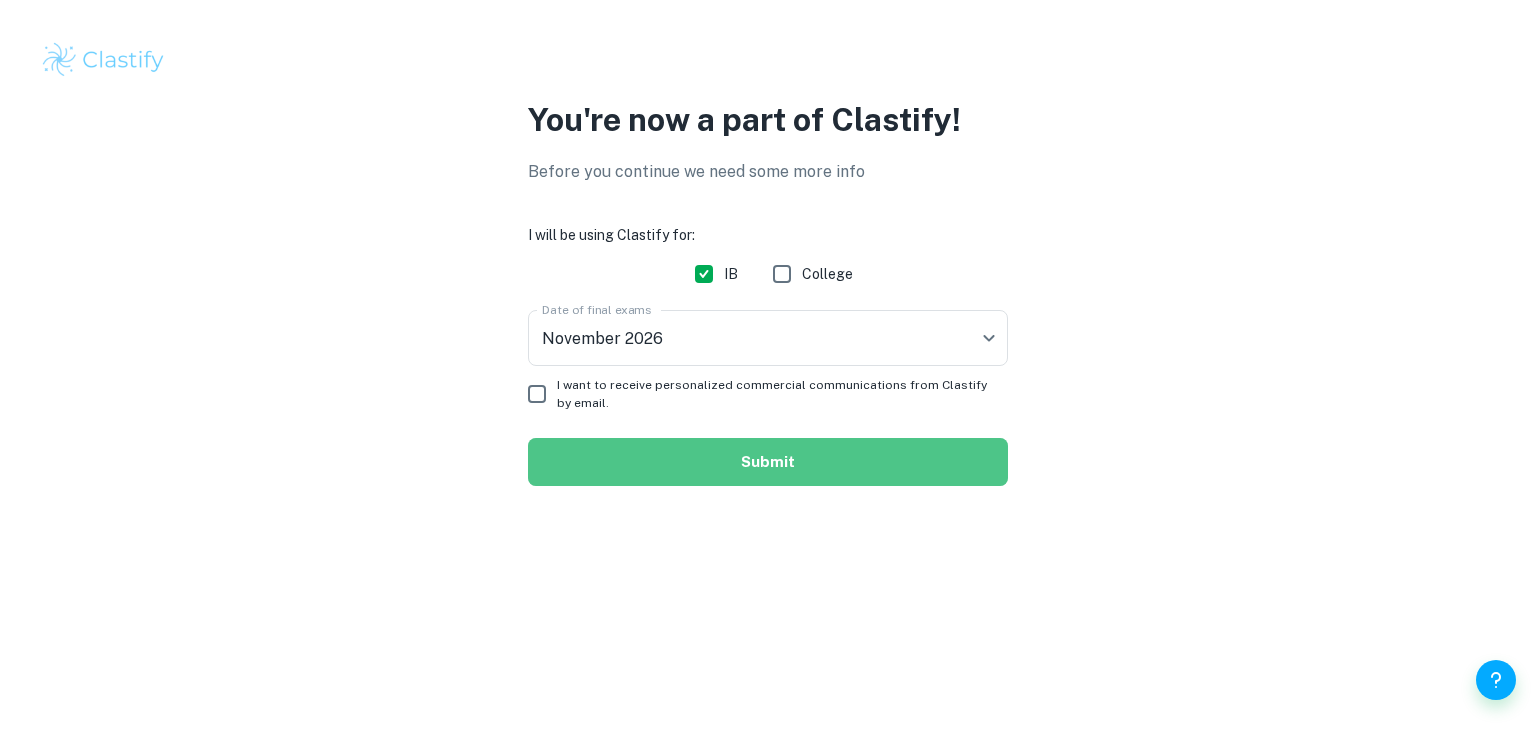 click on "Submit" at bounding box center [768, 462] 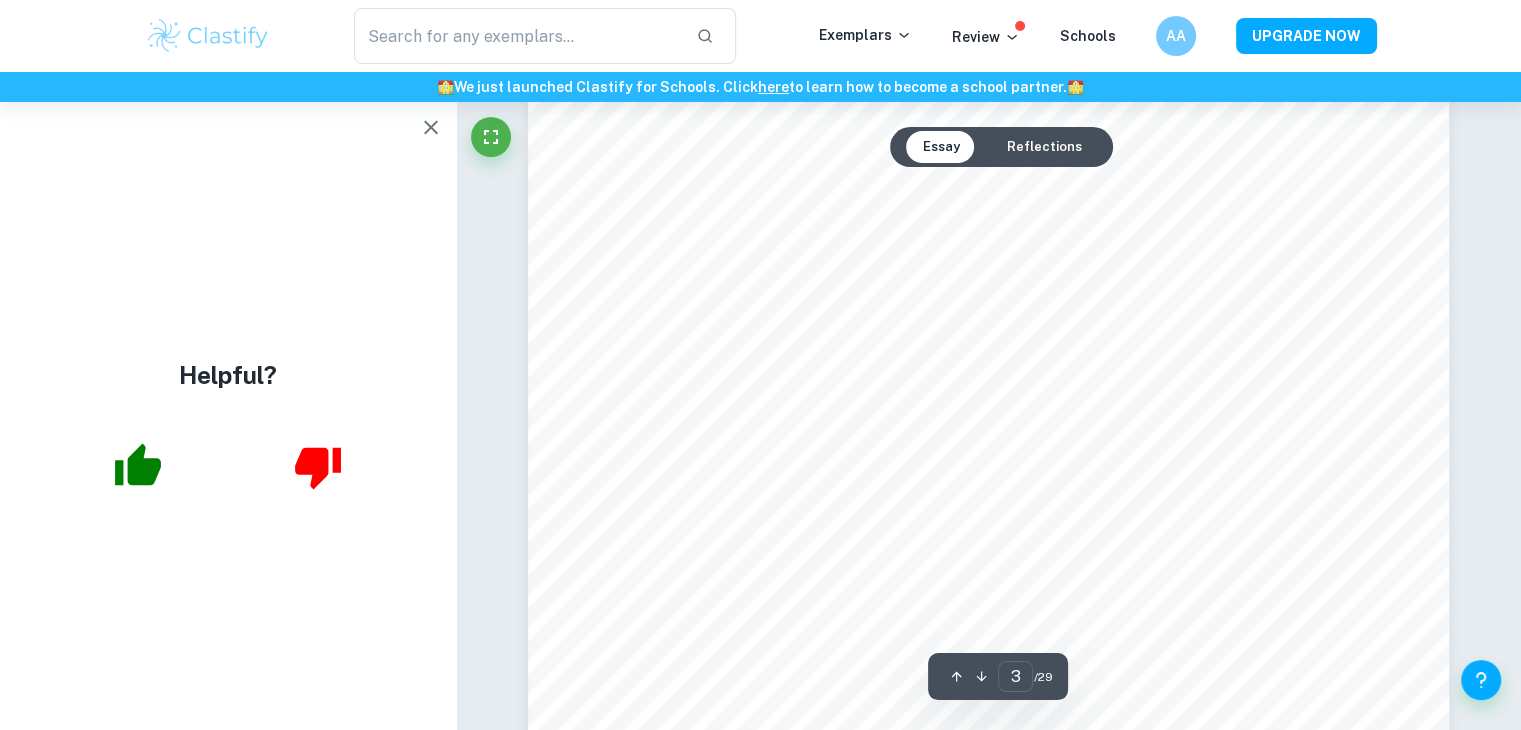 scroll, scrollTop: 3102, scrollLeft: 0, axis: vertical 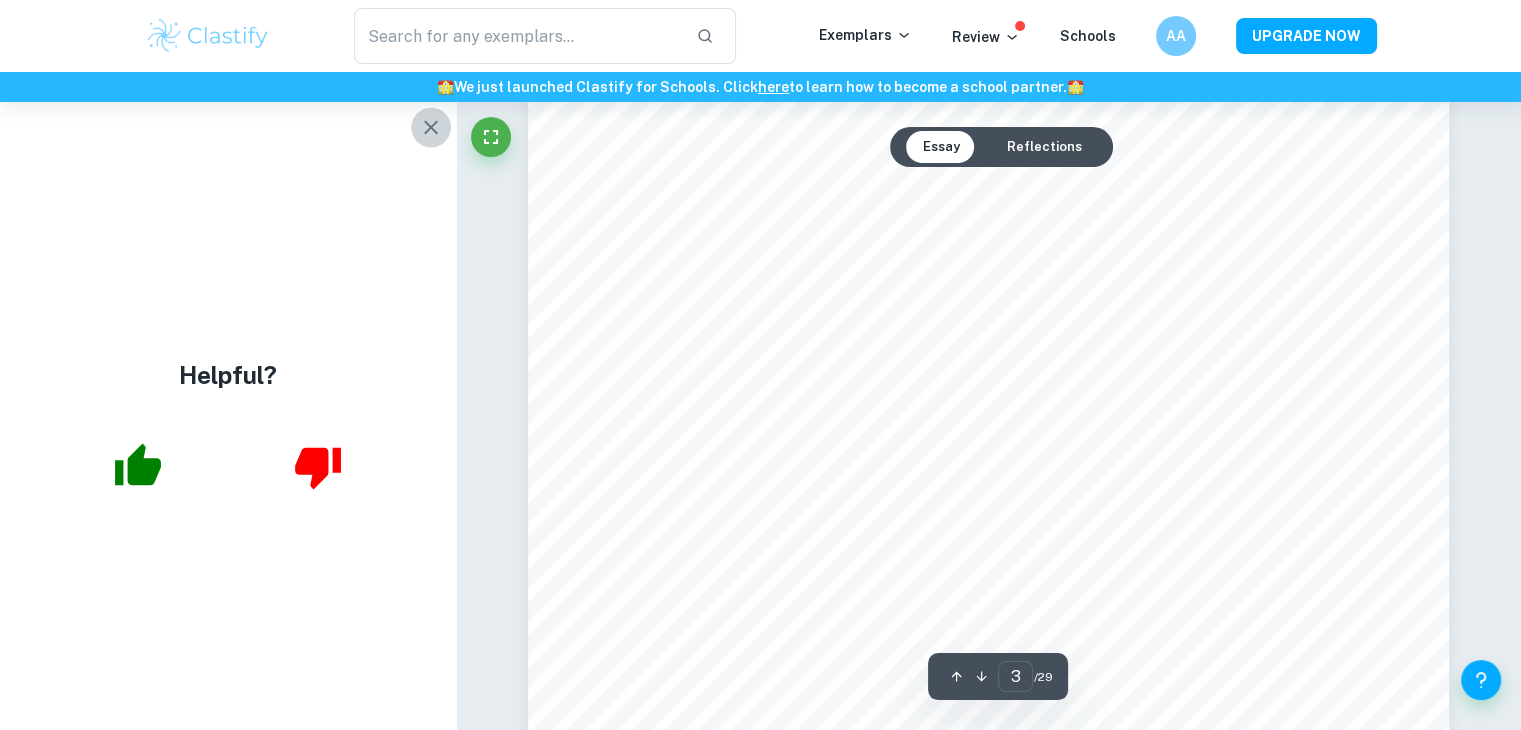 click 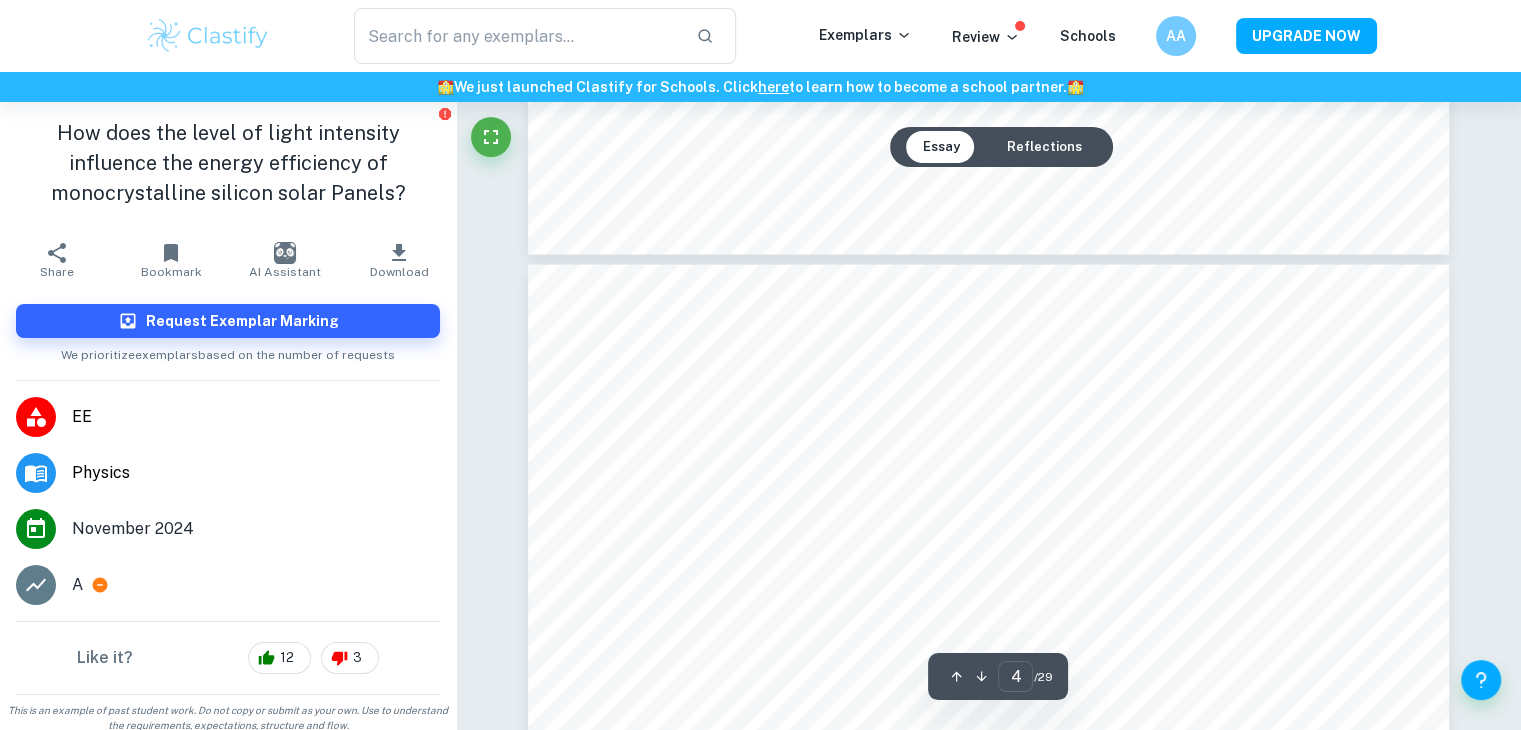 scroll, scrollTop: 4102, scrollLeft: 0, axis: vertical 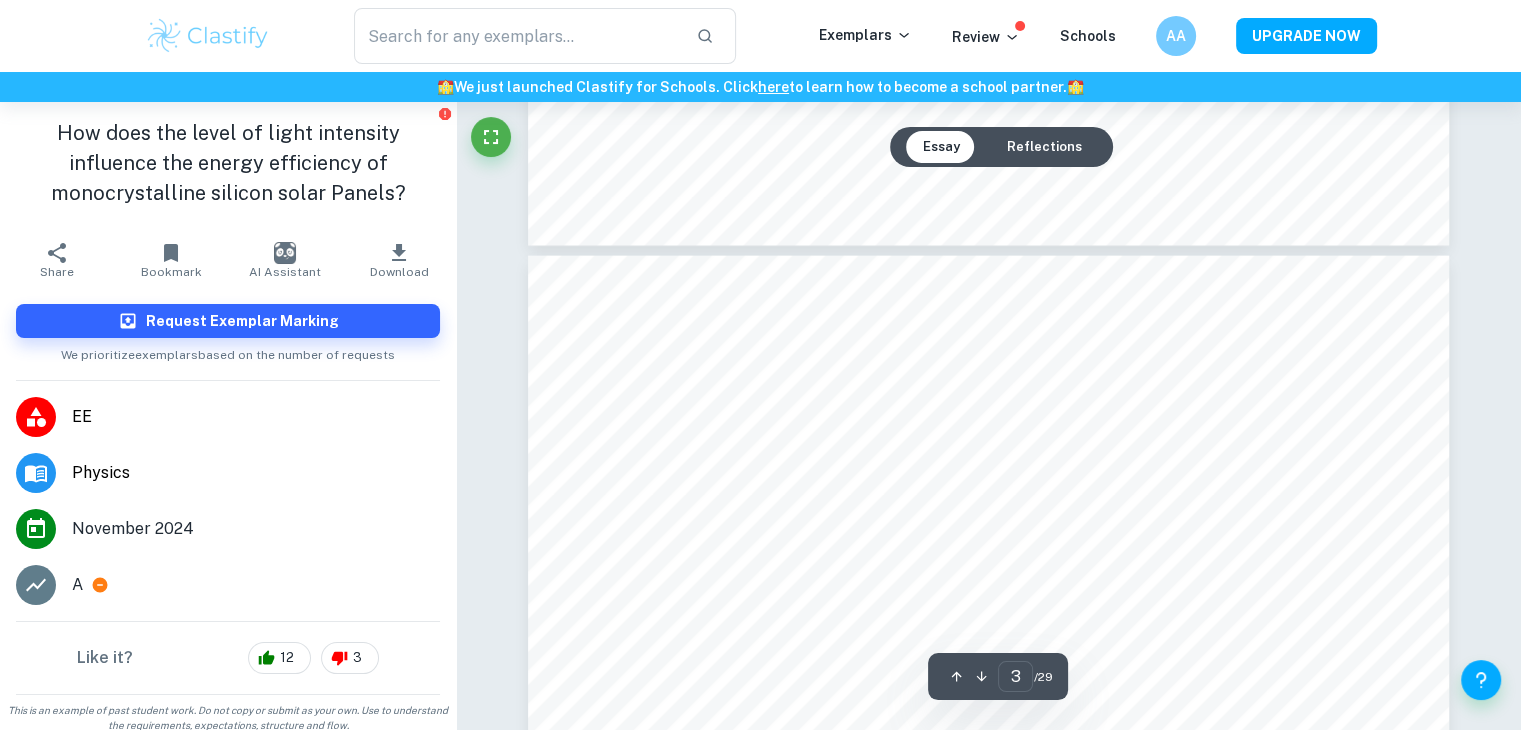 type on "4" 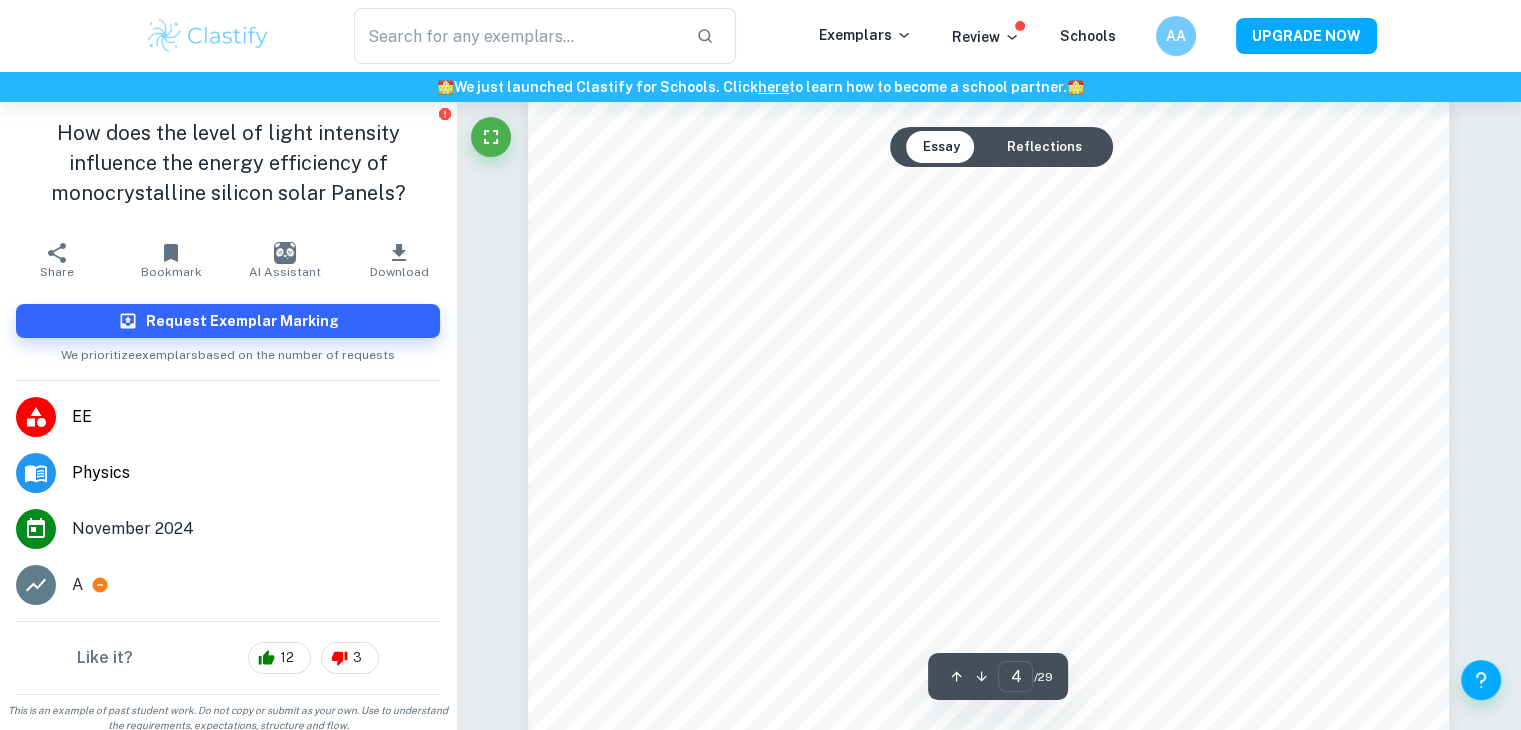 scroll, scrollTop: 4402, scrollLeft: 0, axis: vertical 